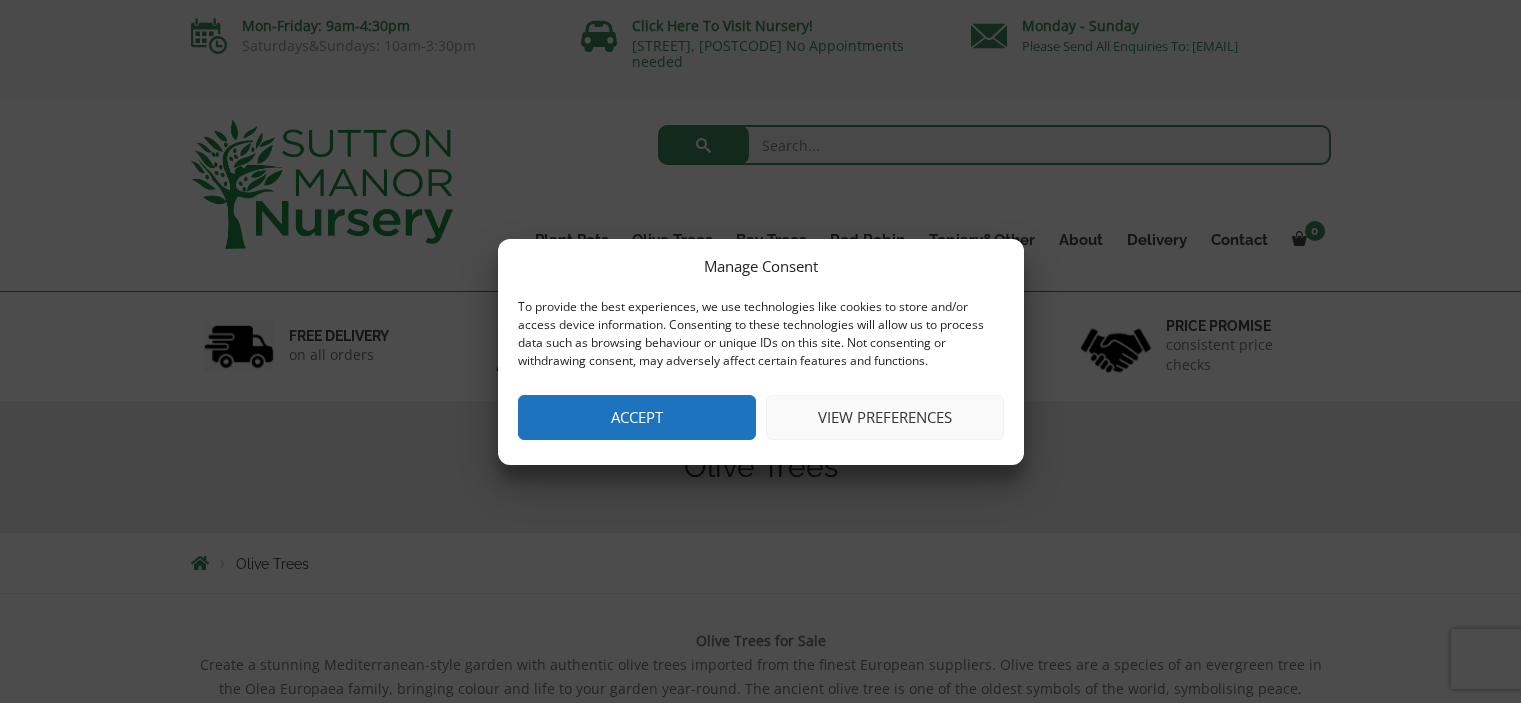 scroll, scrollTop: 0, scrollLeft: 0, axis: both 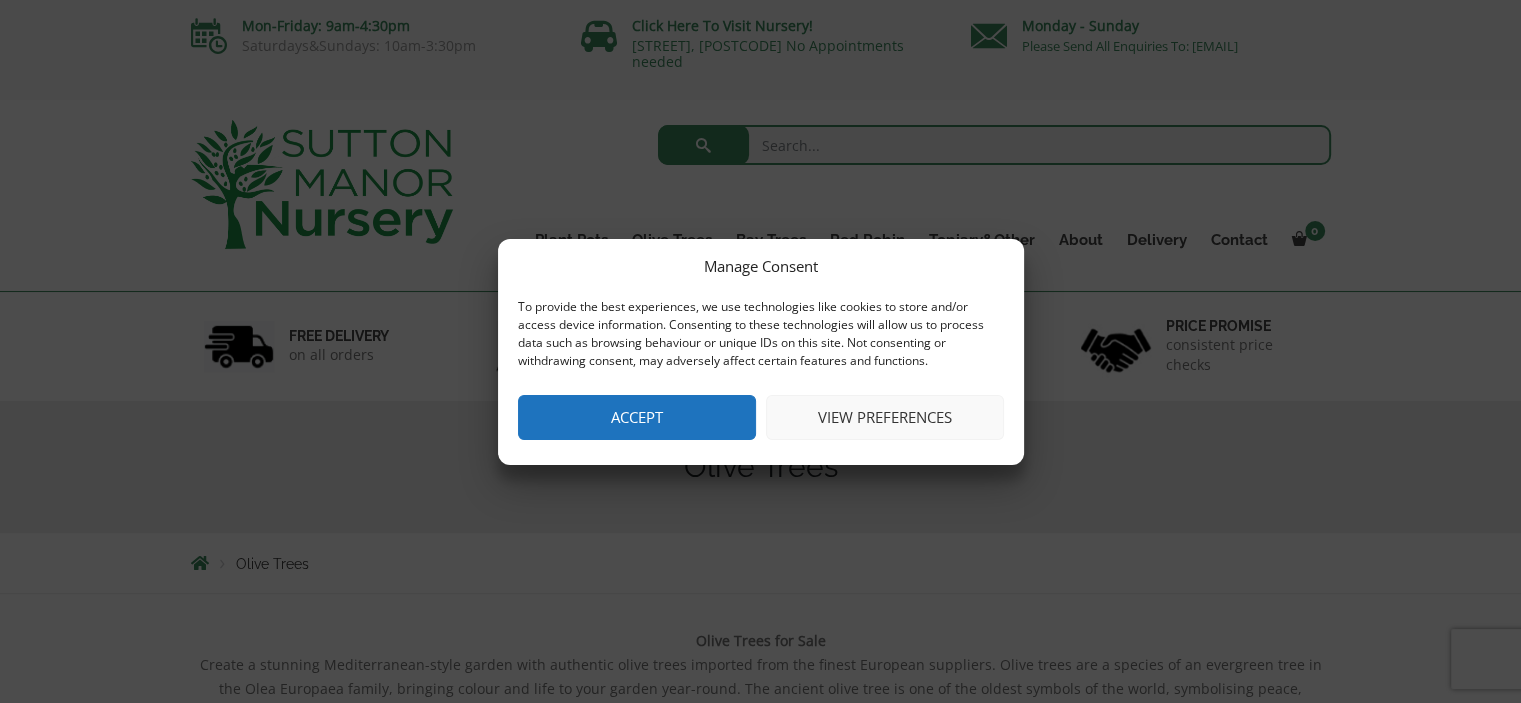 click on "Accept" at bounding box center (637, 417) 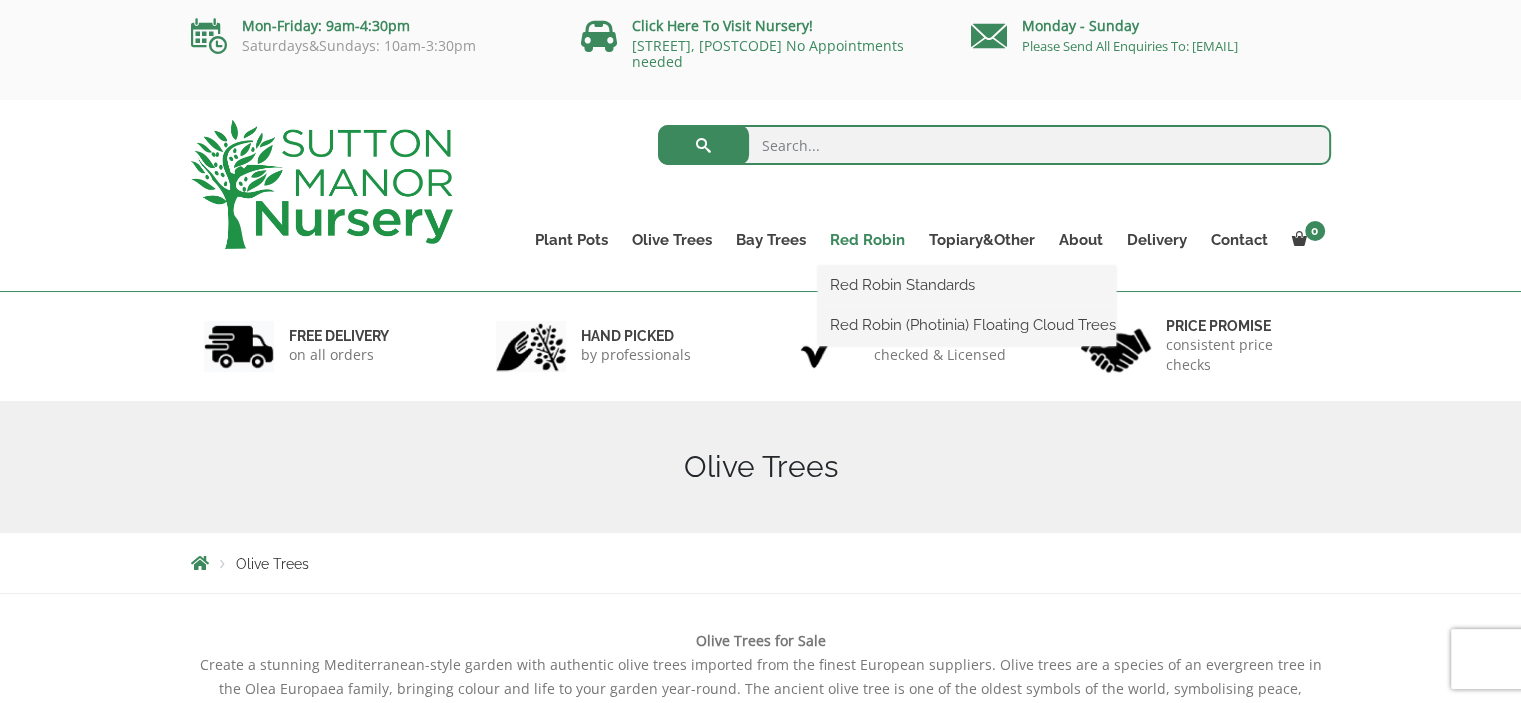 click on "Red Robin" at bounding box center [867, 240] 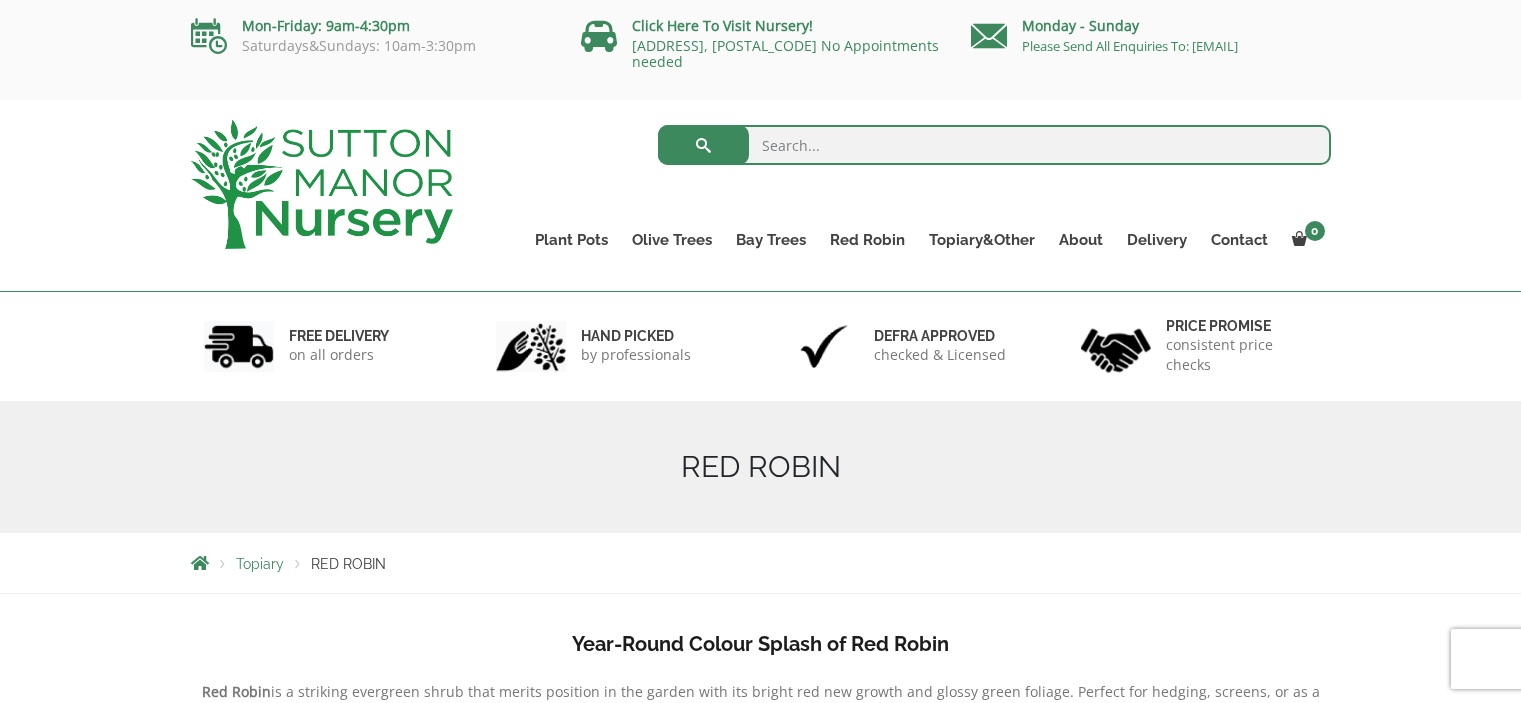 scroll, scrollTop: 0, scrollLeft: 0, axis: both 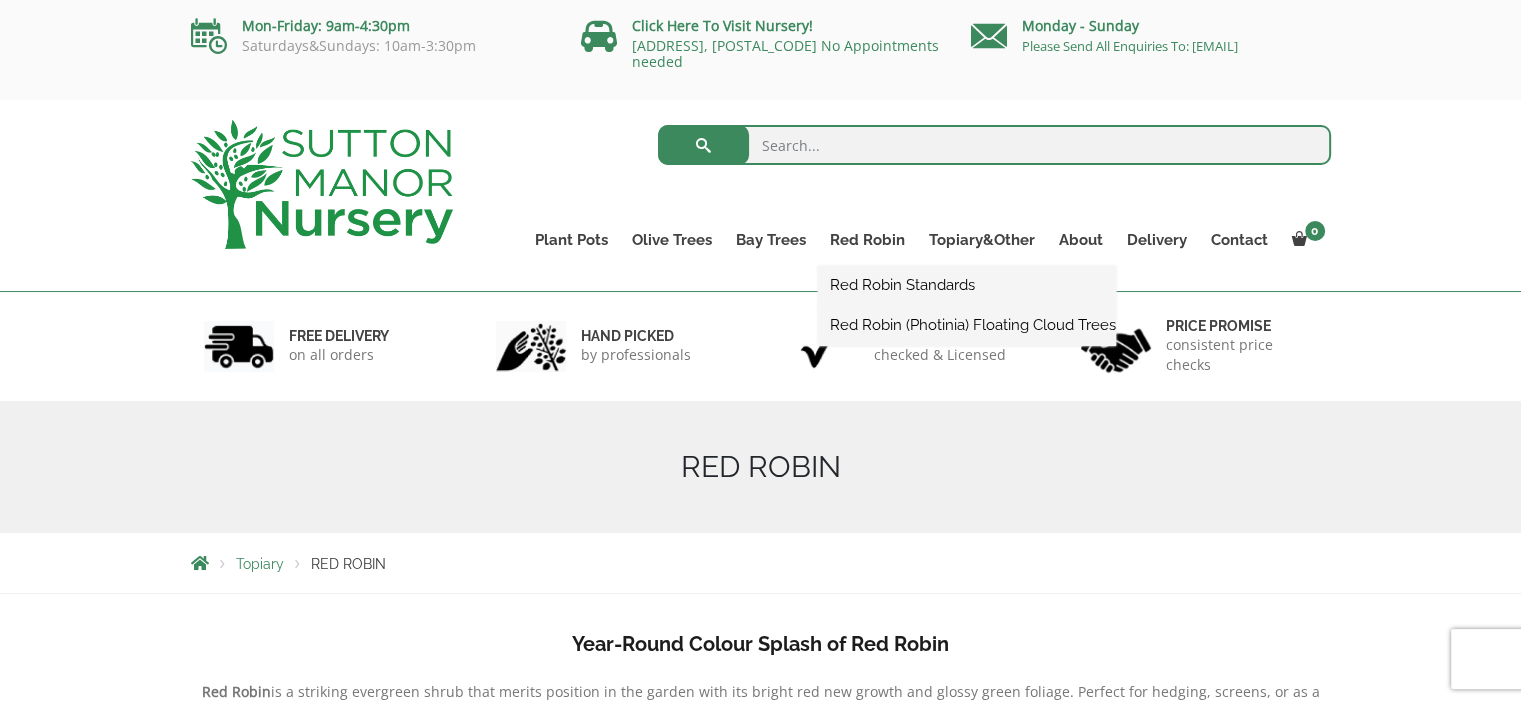 click on "Red Robin Standards" at bounding box center [967, 285] 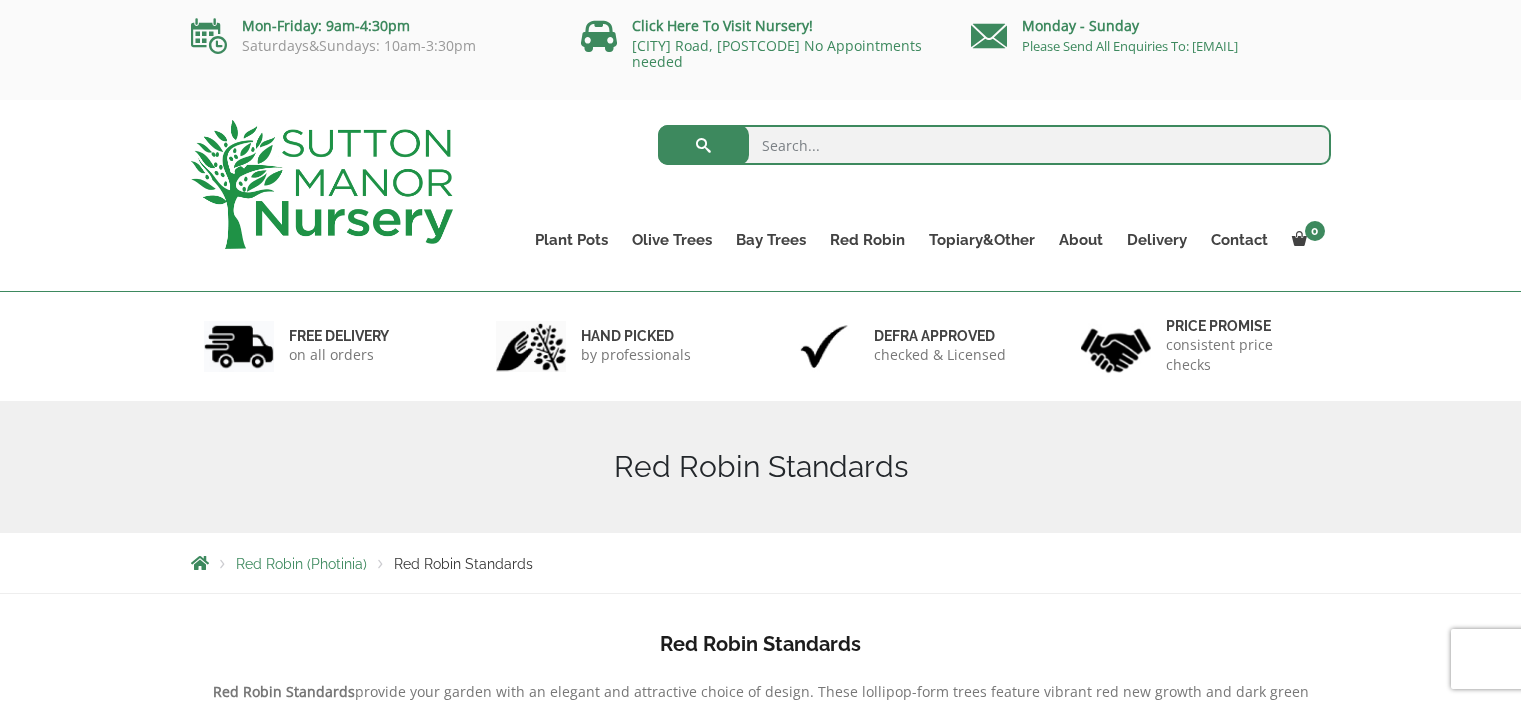 scroll, scrollTop: 0, scrollLeft: 0, axis: both 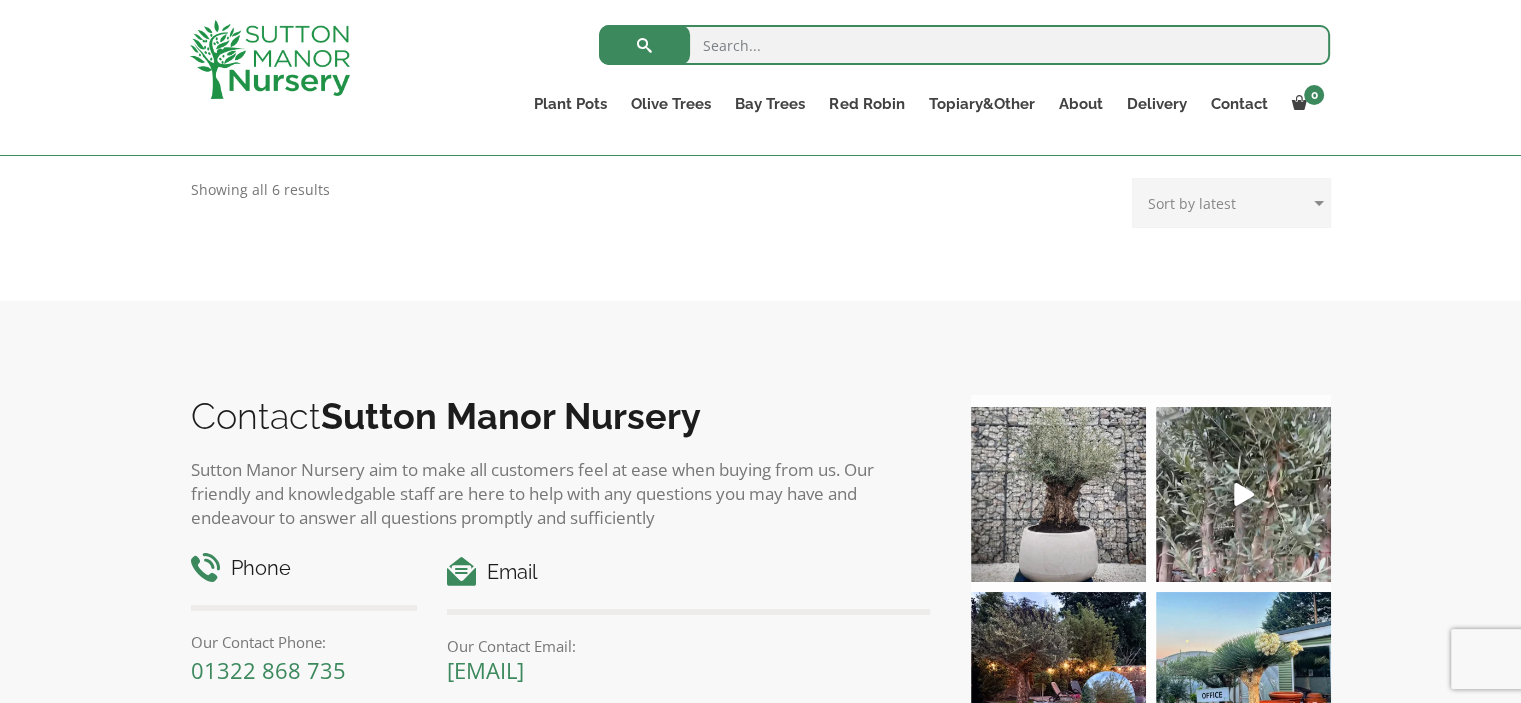 click on "Phone
Our Contact Phone: 01322 868 735
Email
Our Contact Email: enquiries@suttonmanornursery.co.uk" at bounding box center [561, 609] 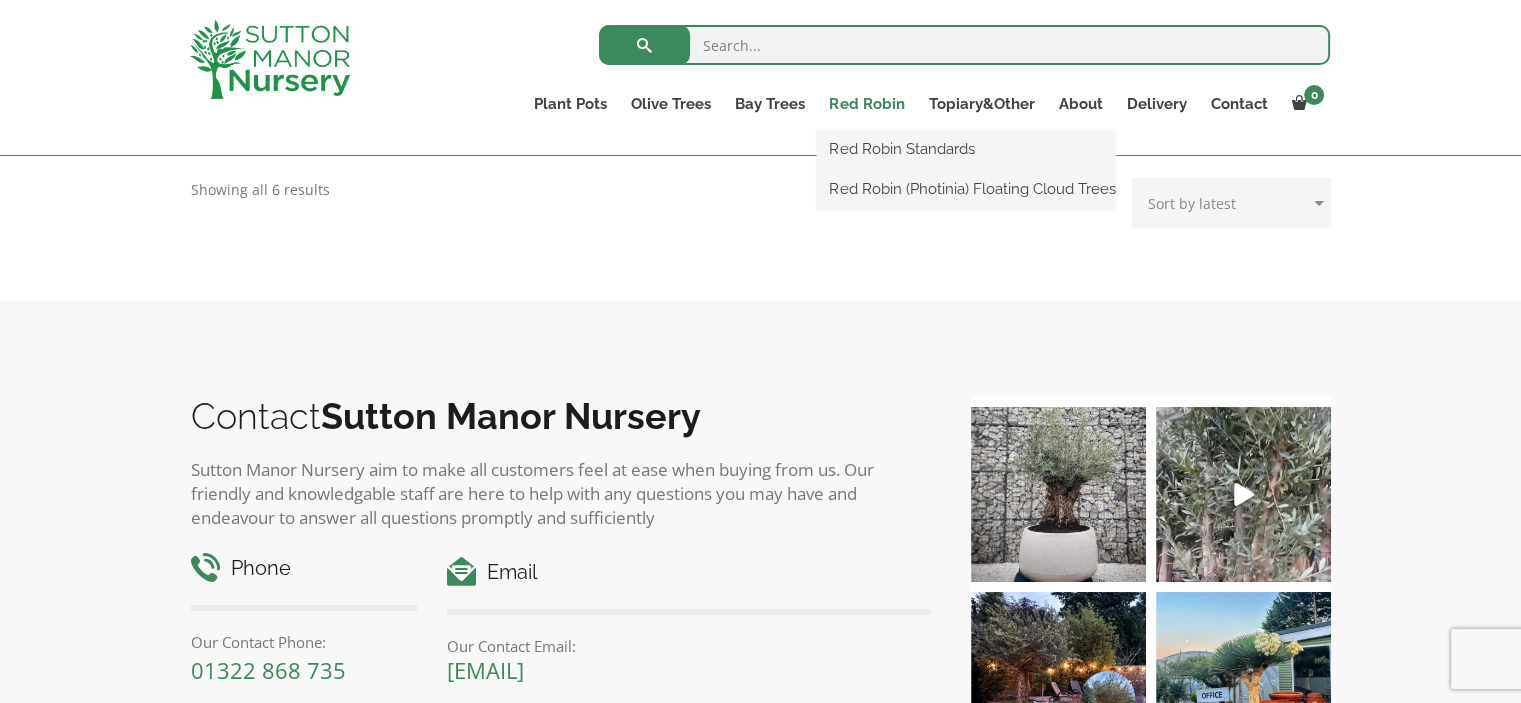 click on "Red Robin" at bounding box center [866, 104] 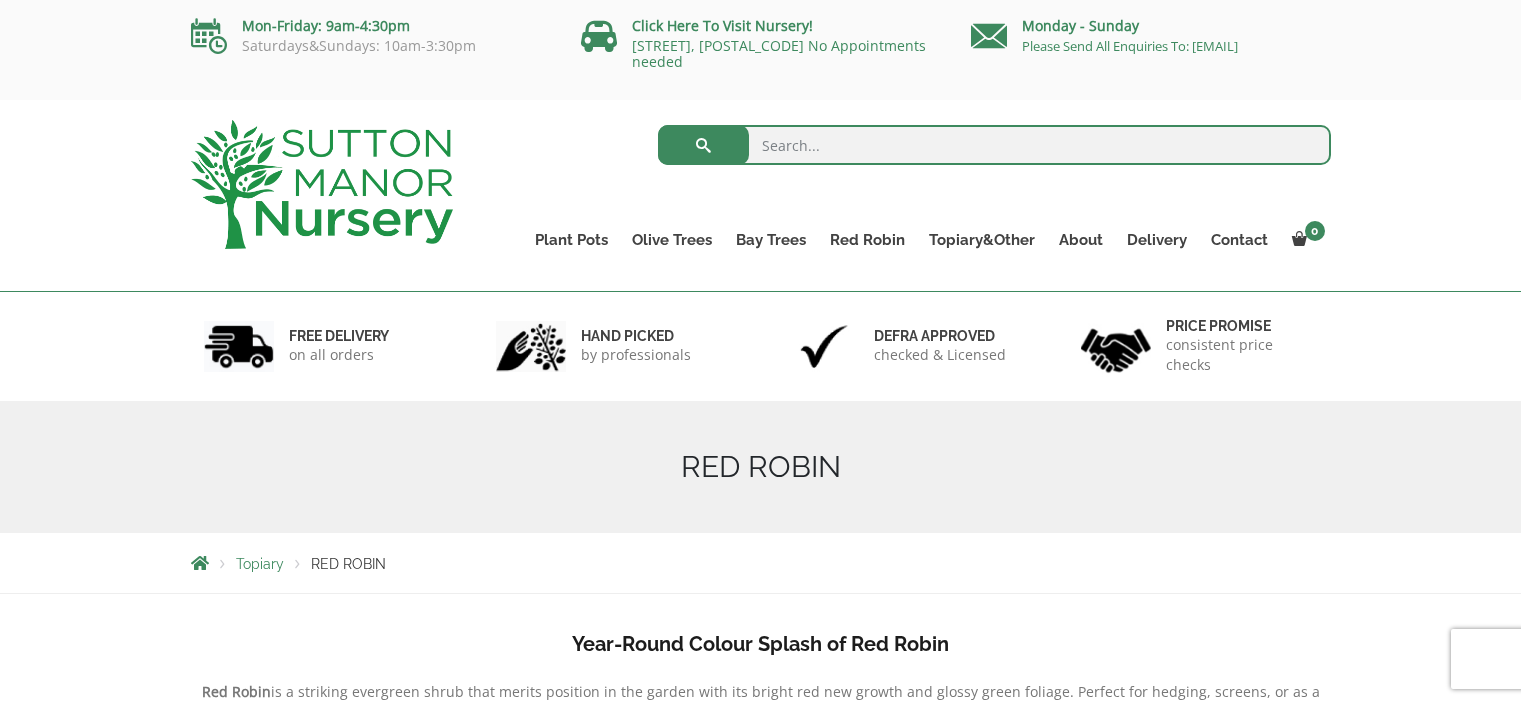 scroll, scrollTop: 0, scrollLeft: 0, axis: both 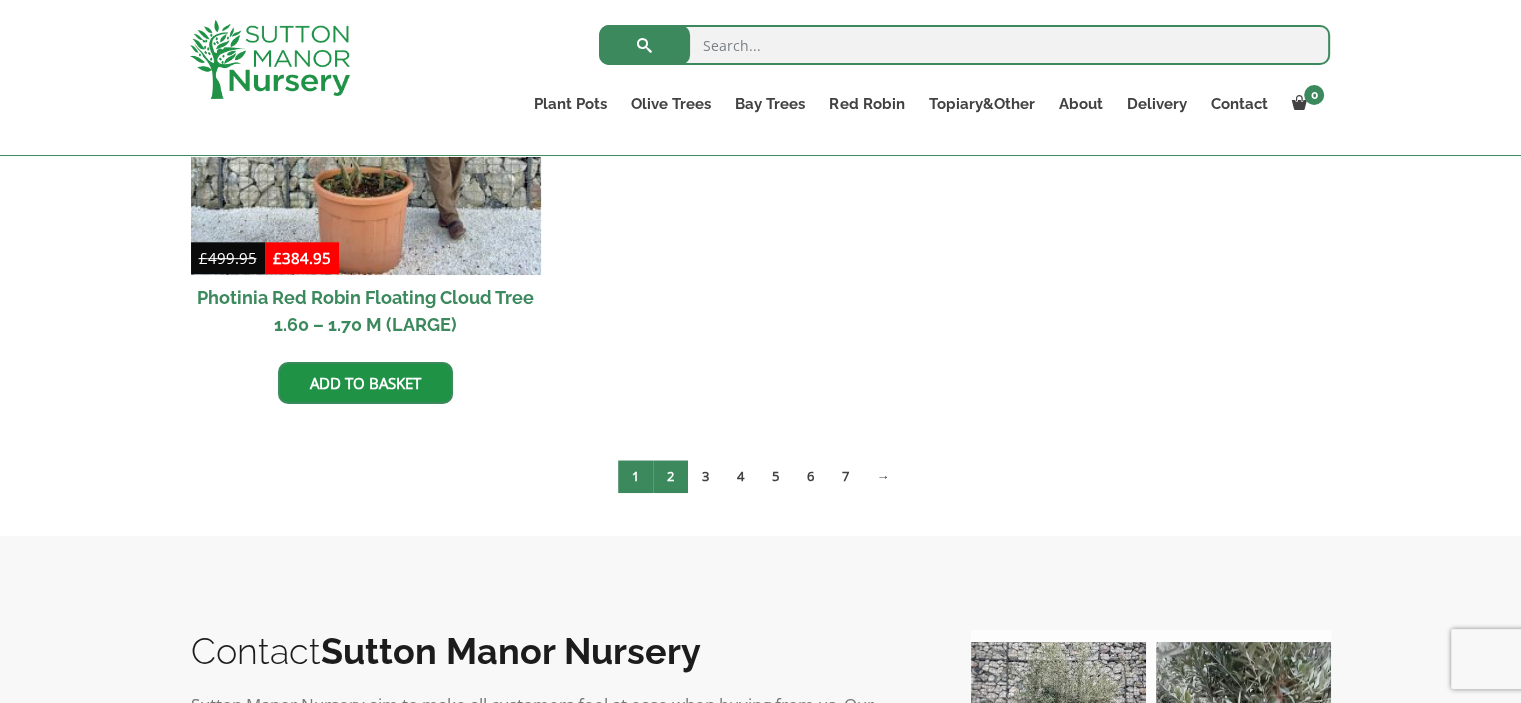 click on "2" at bounding box center (670, 476) 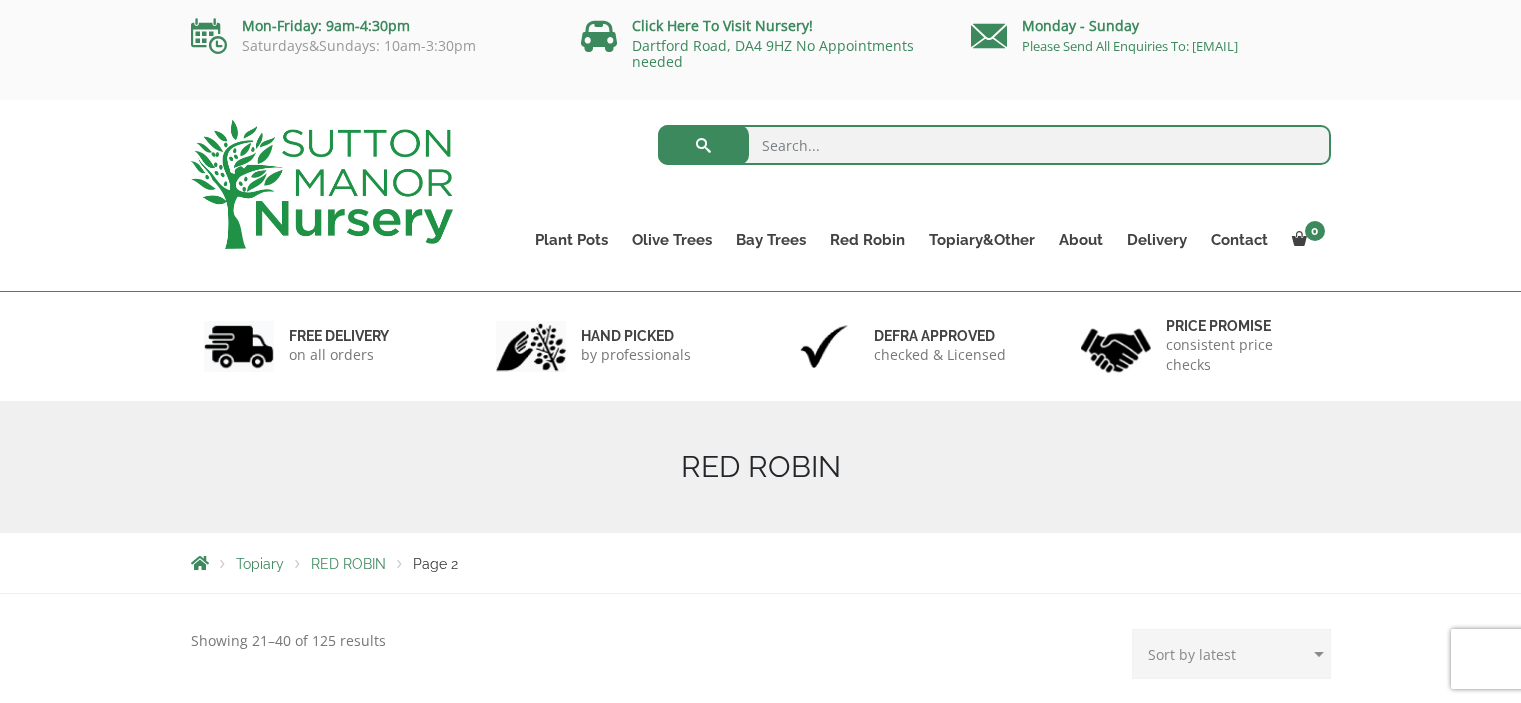 scroll, scrollTop: 0, scrollLeft: 0, axis: both 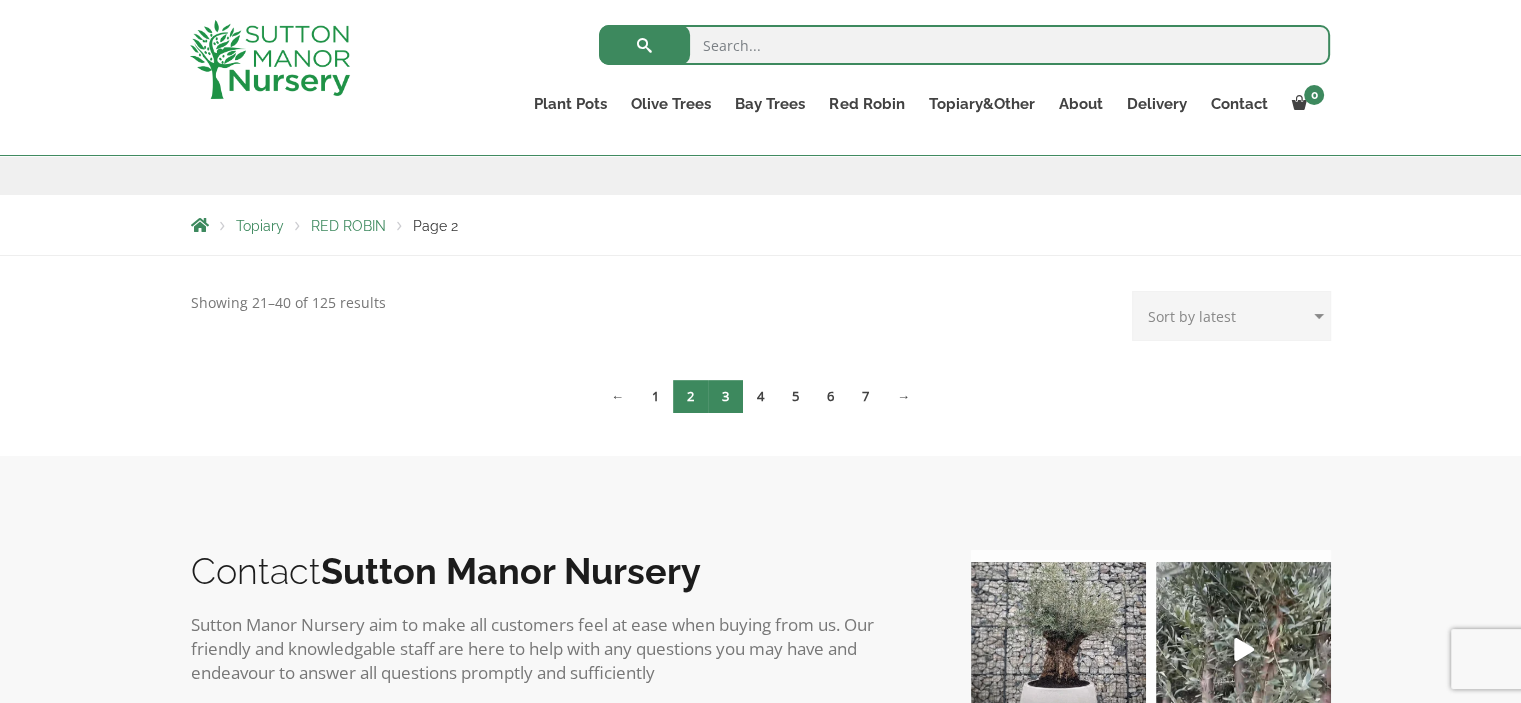 click on "3" at bounding box center (725, 396) 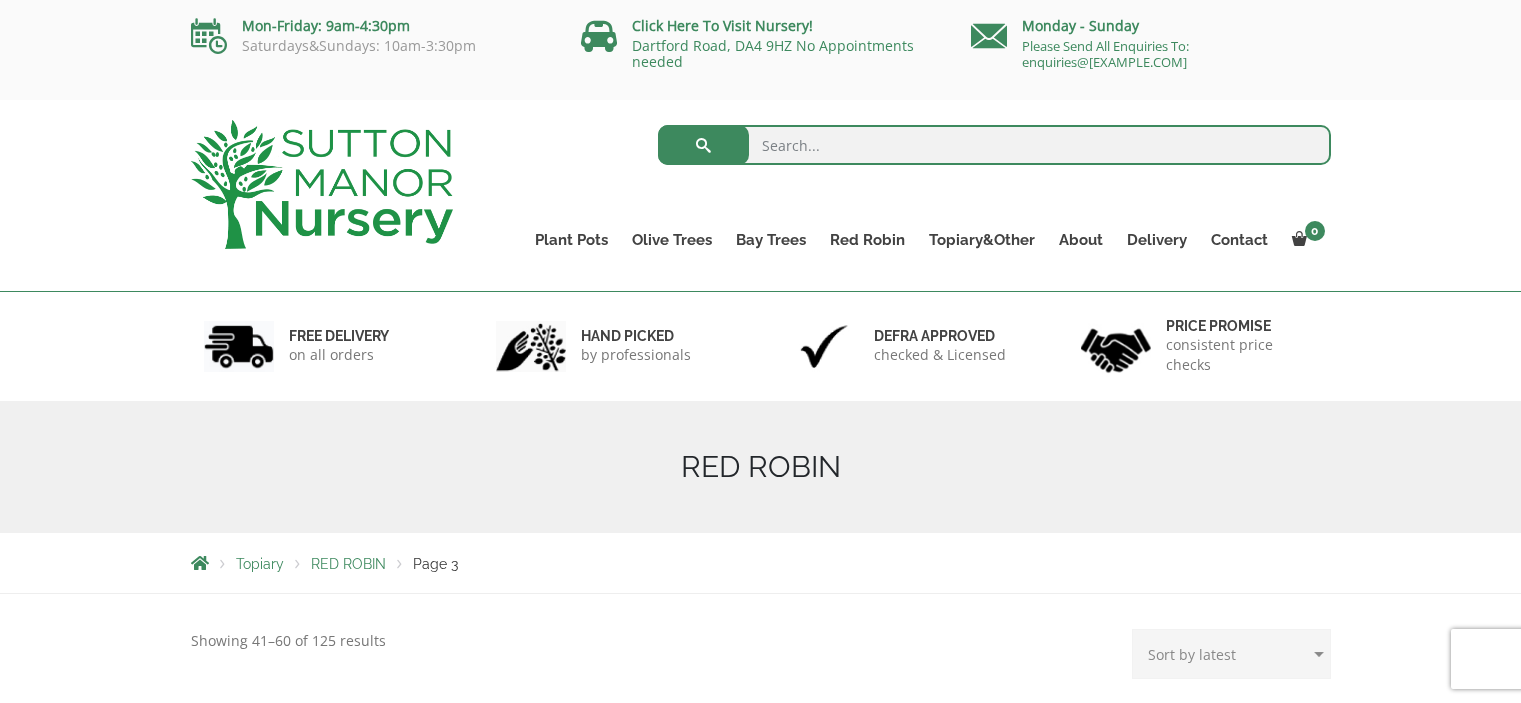 scroll, scrollTop: 0, scrollLeft: 0, axis: both 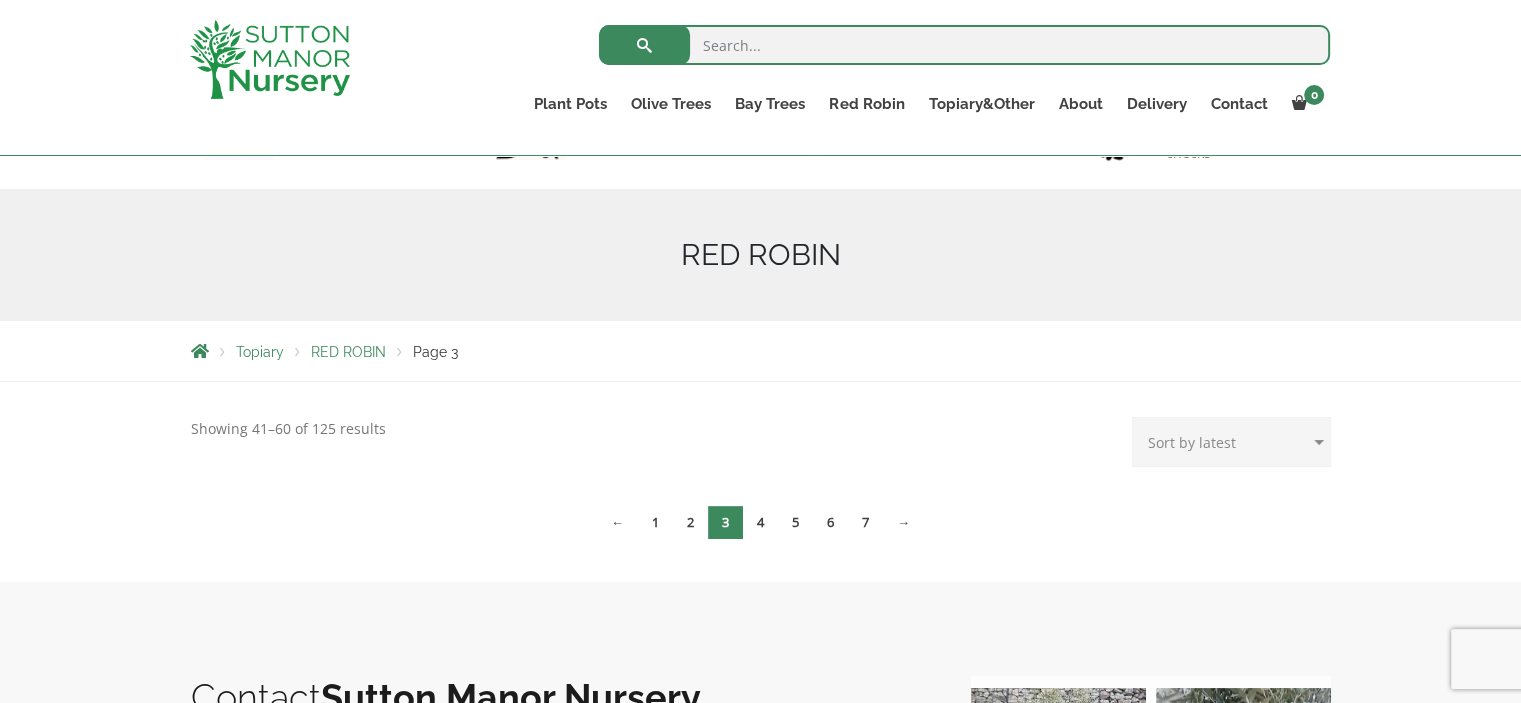 click on "Topiary" at bounding box center [260, 352] 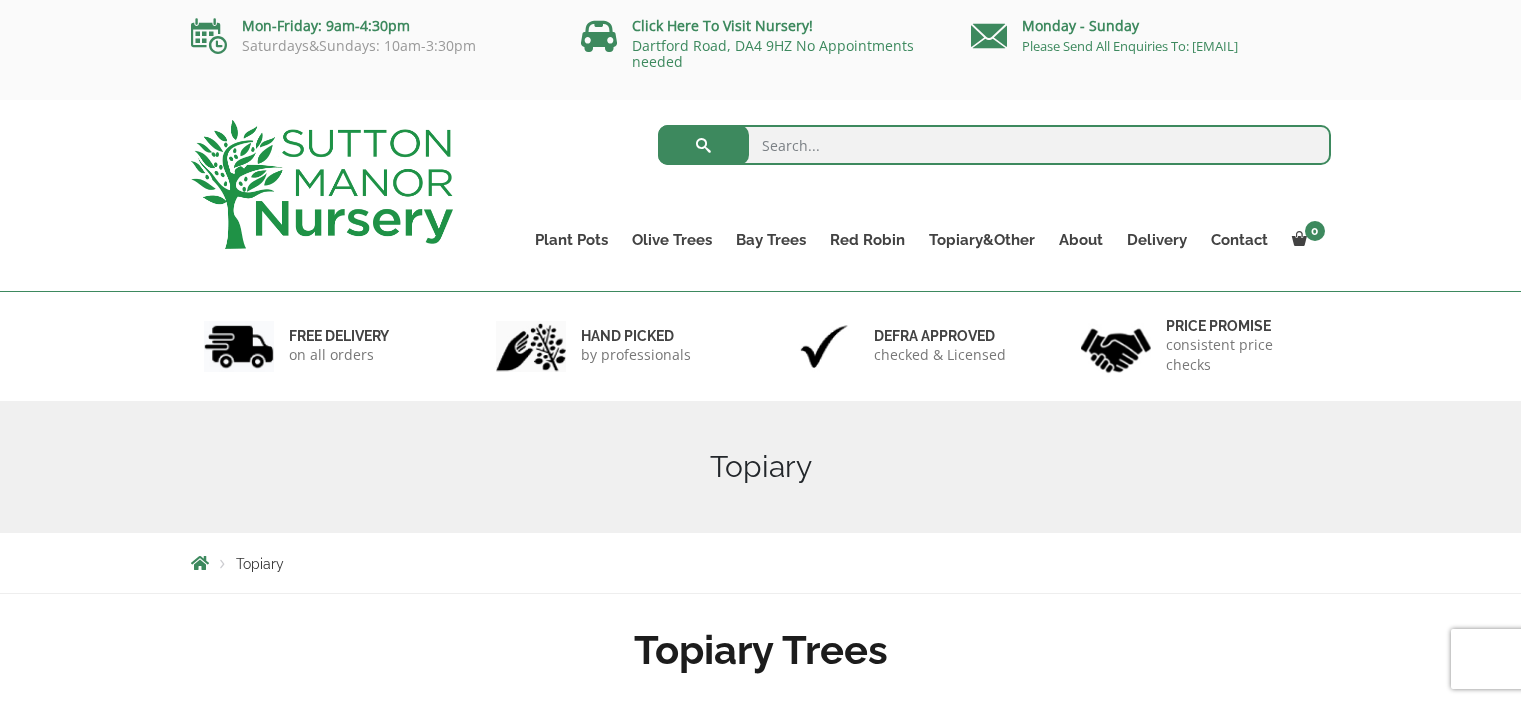 scroll, scrollTop: 0, scrollLeft: 0, axis: both 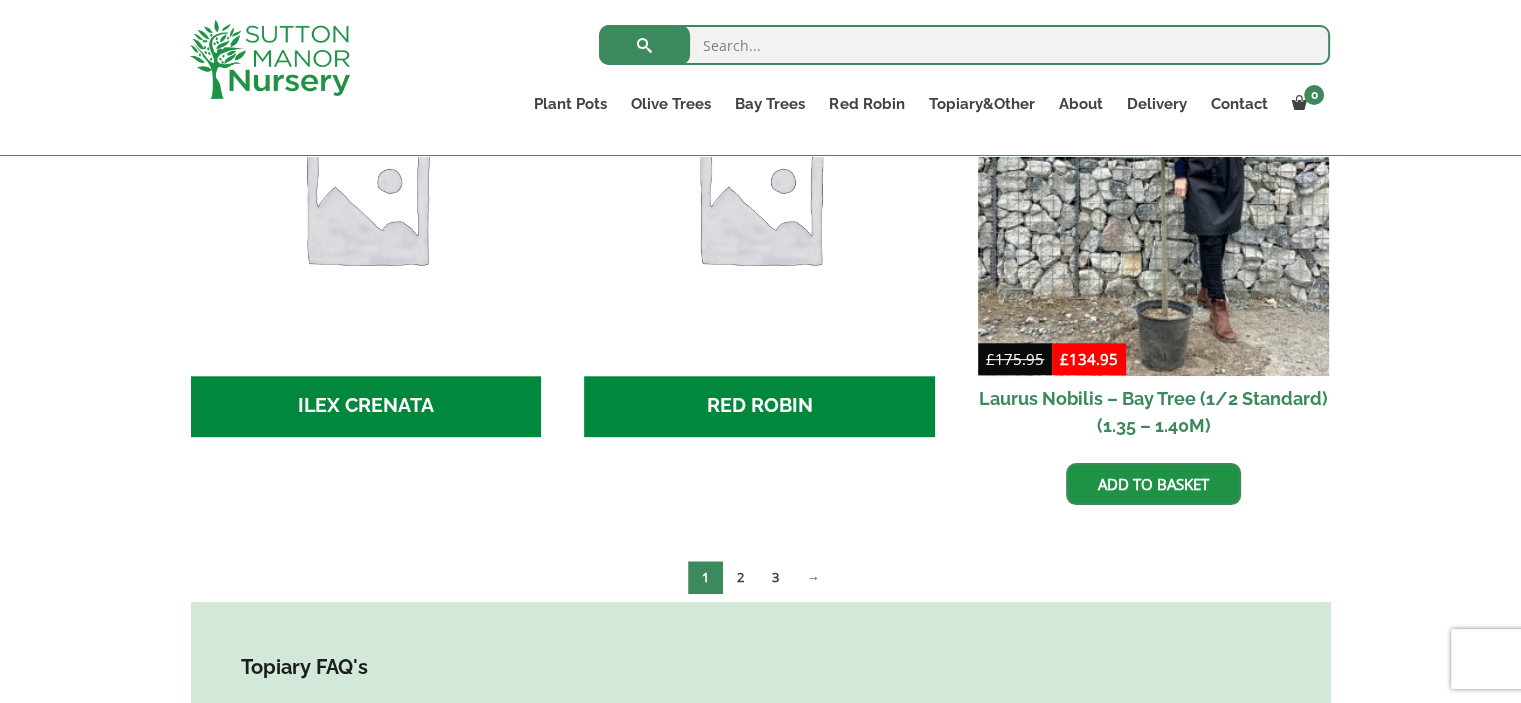click on "RED ROBIN  (3)" at bounding box center [759, 407] 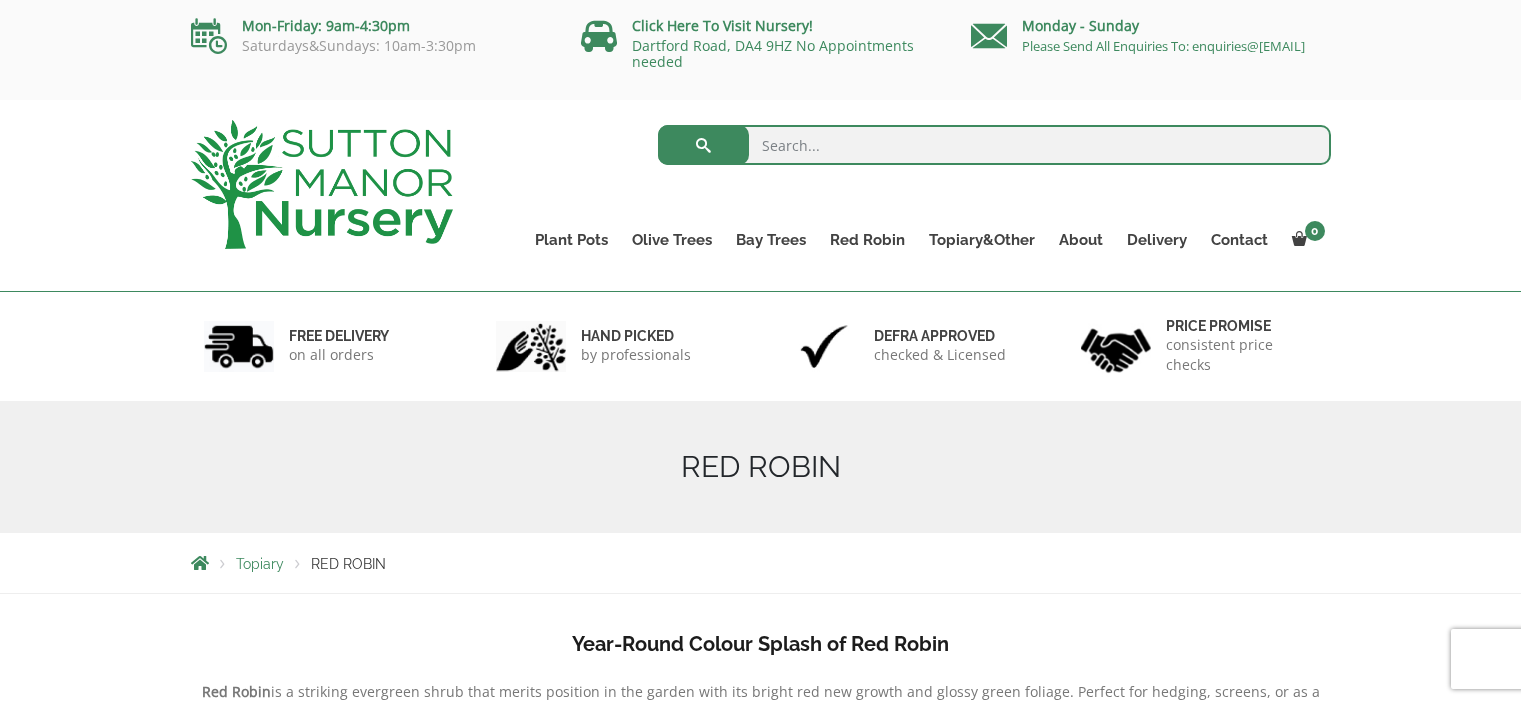 scroll, scrollTop: 0, scrollLeft: 0, axis: both 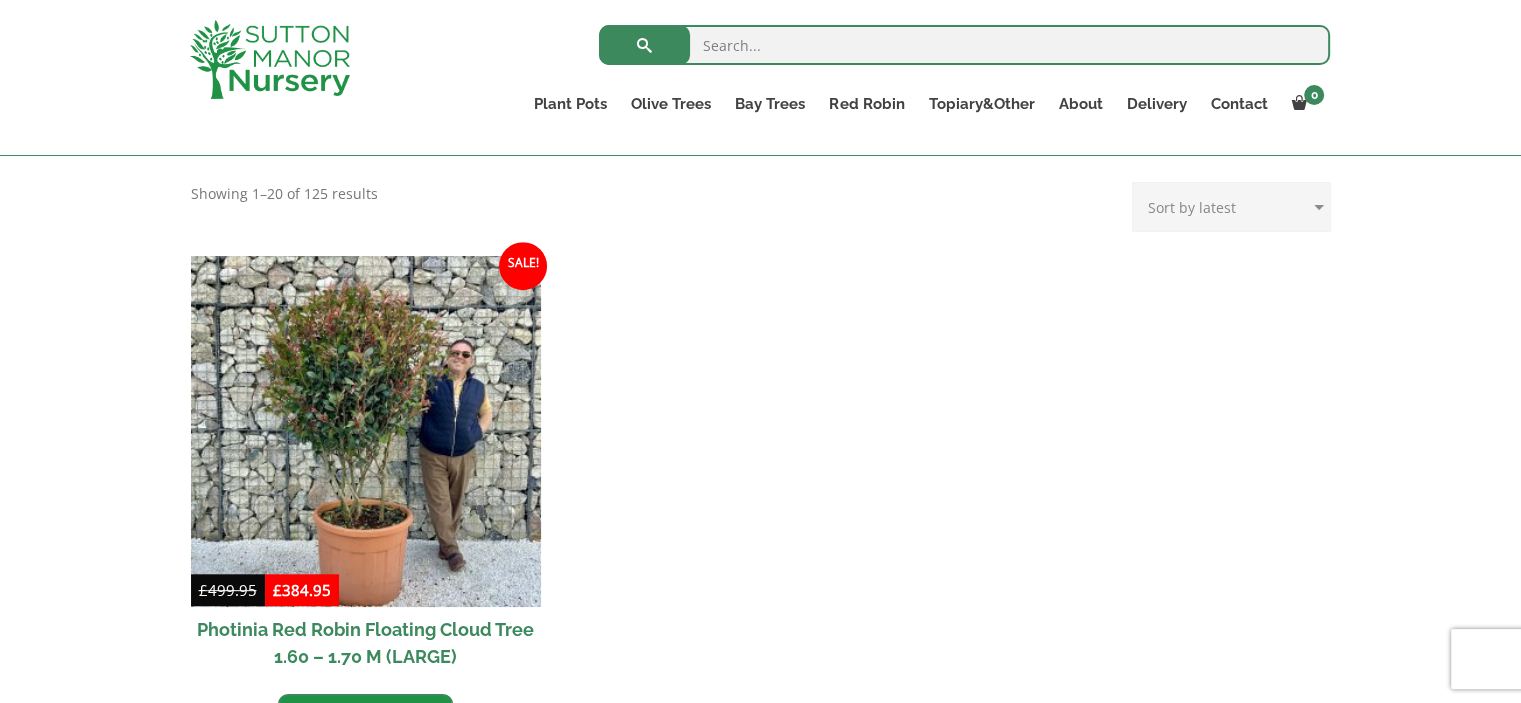 click at bounding box center (964, 45) 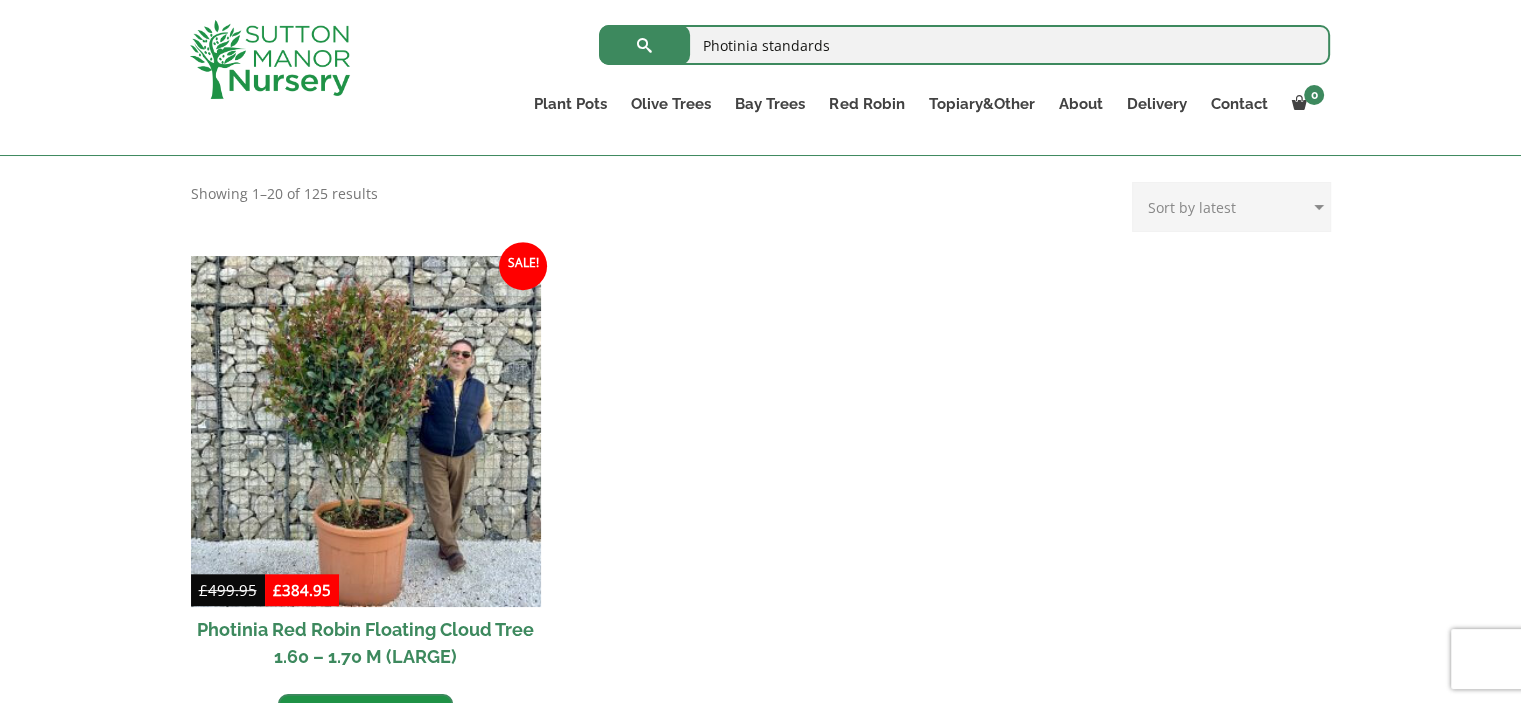 type on "Photinia standards" 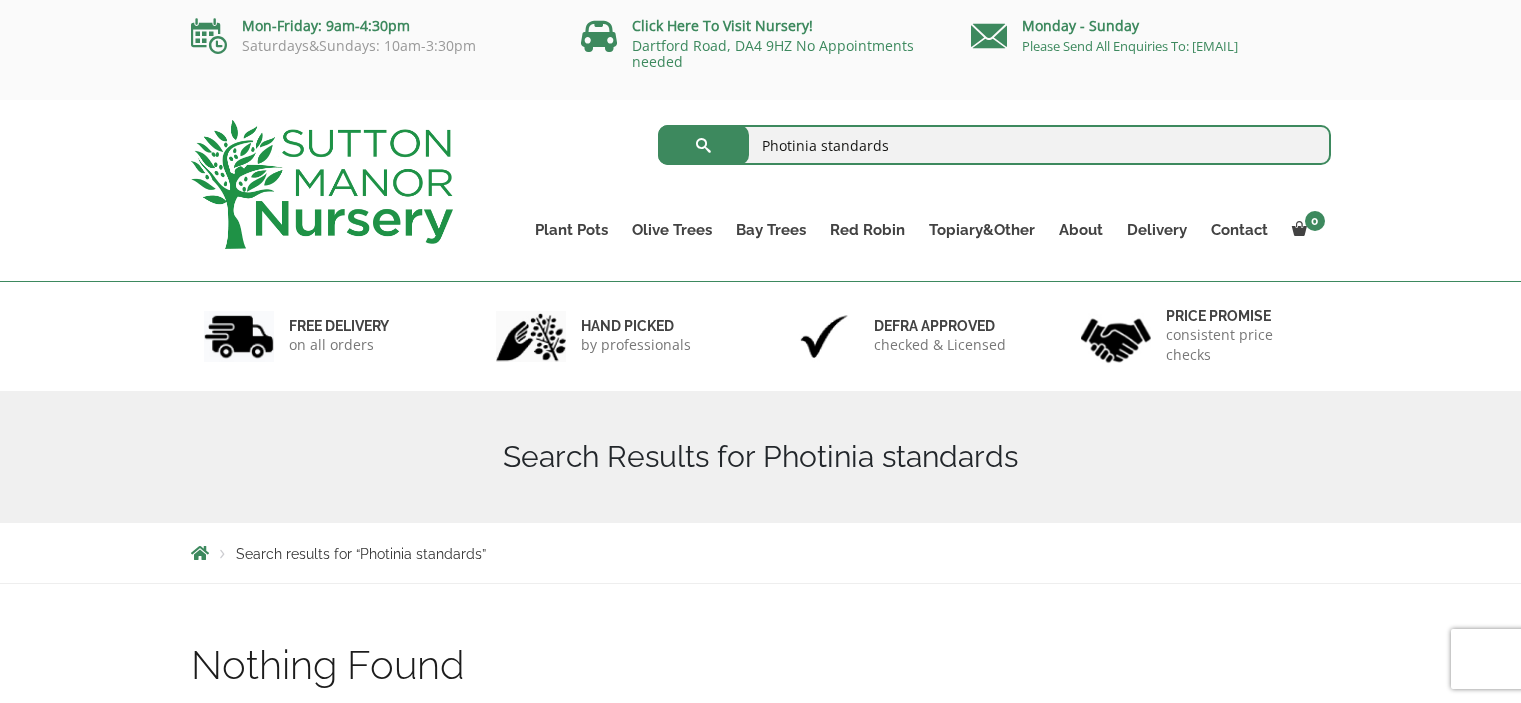 scroll, scrollTop: 0, scrollLeft: 0, axis: both 